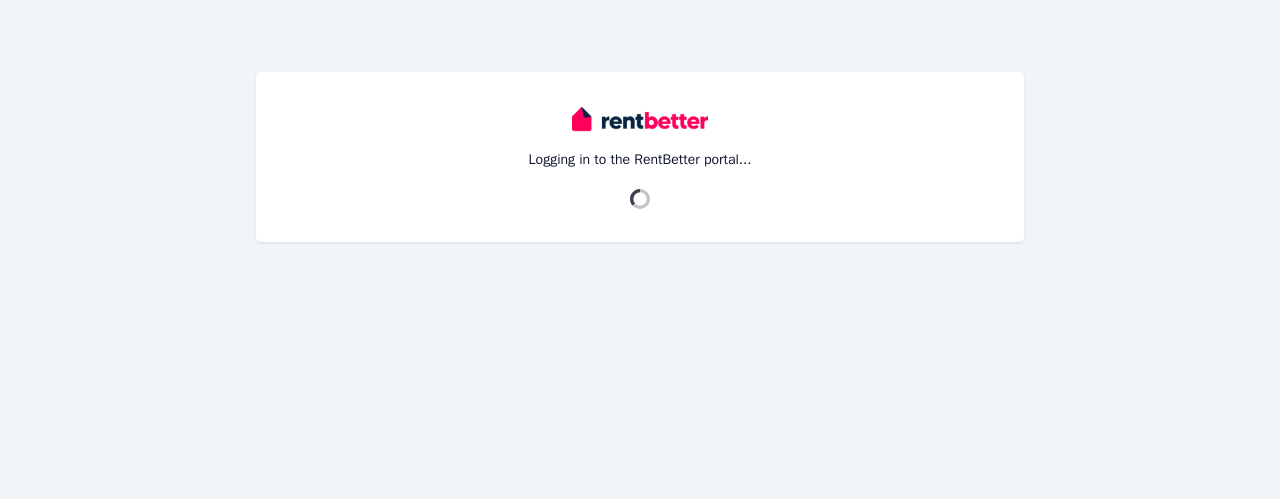 scroll, scrollTop: 0, scrollLeft: 0, axis: both 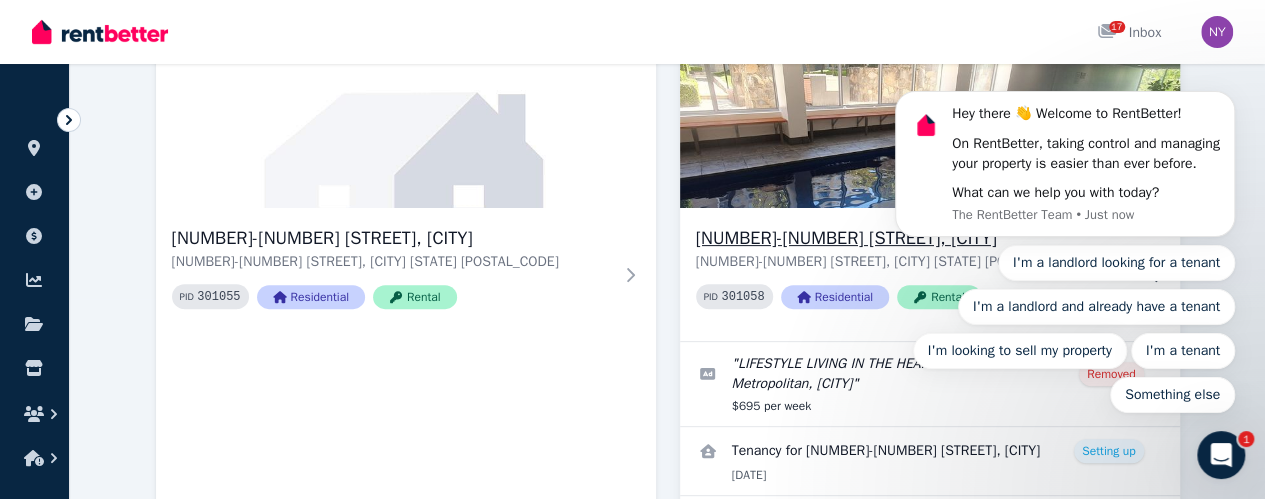 click on "[NUMBER]-[NUMBER] [STREET], [CITY]" at bounding box center (916, 238) 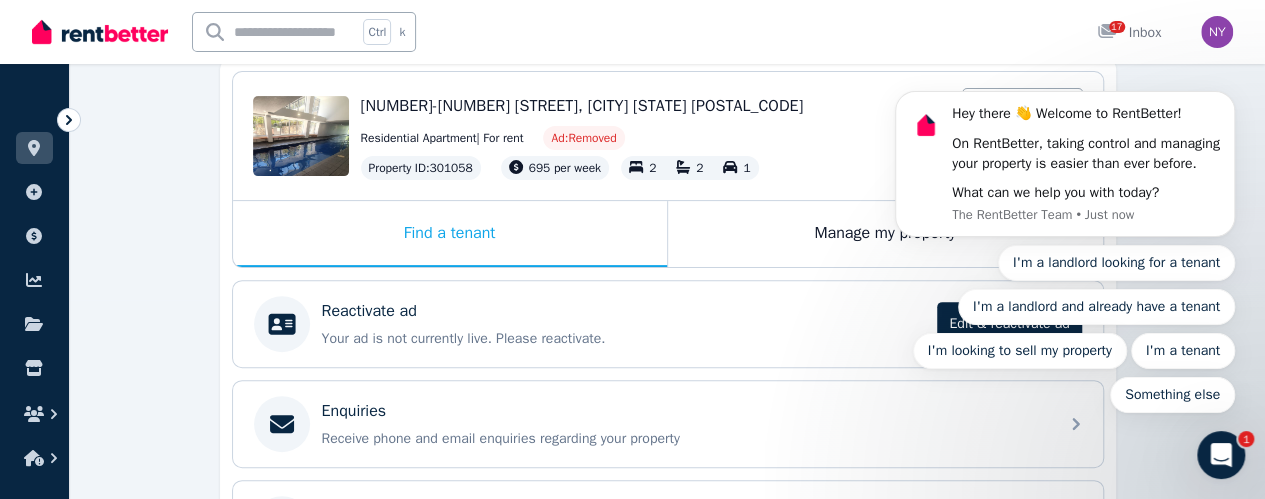 scroll, scrollTop: 200, scrollLeft: 0, axis: vertical 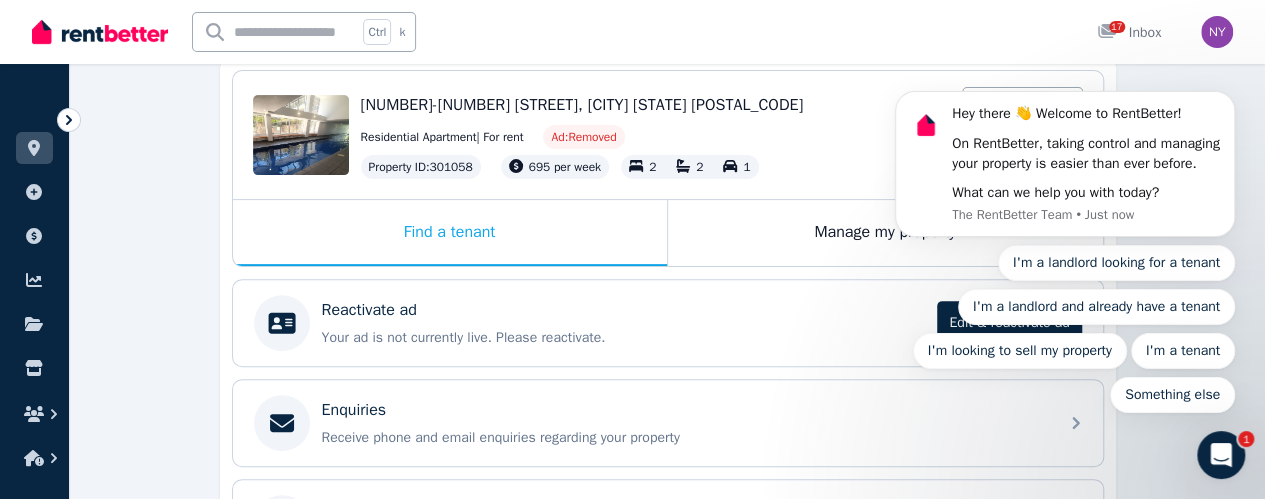 click on "[NUMBER]-[NUMBER] [STREET], [CITY] [STATE] [POSTAL_CODE] PID   [PROPERTY_ID] Residential Rental" at bounding box center (722, 135) 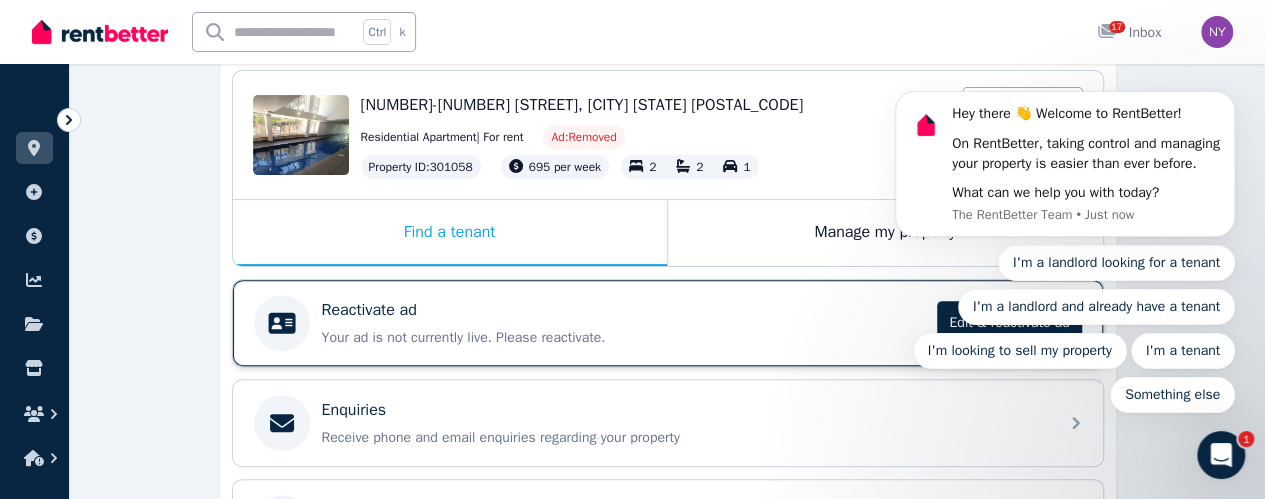 click on "Reactivate ad" at bounding box center (624, 310) 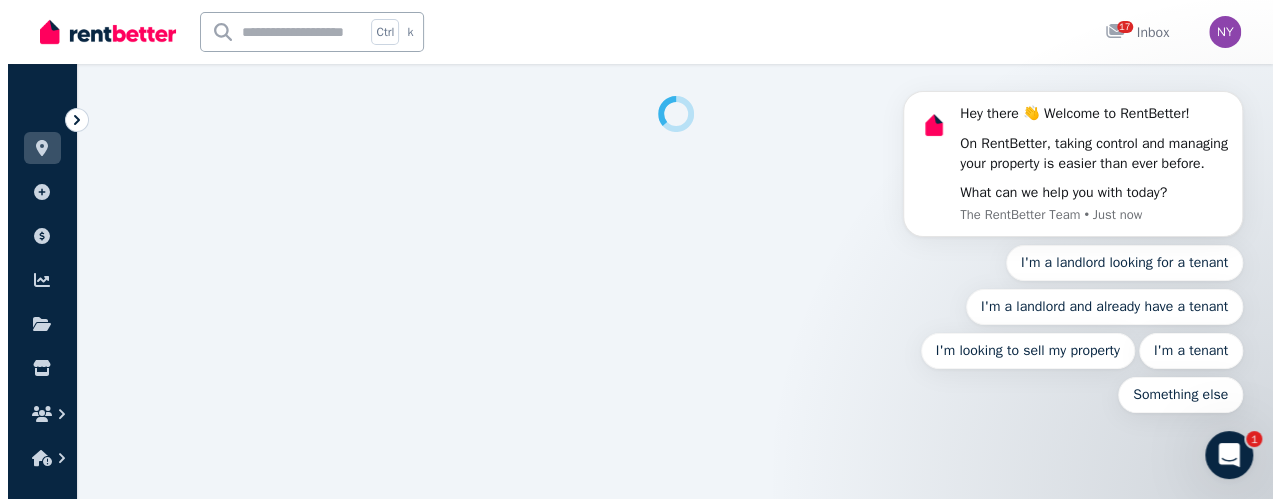 scroll, scrollTop: 0, scrollLeft: 0, axis: both 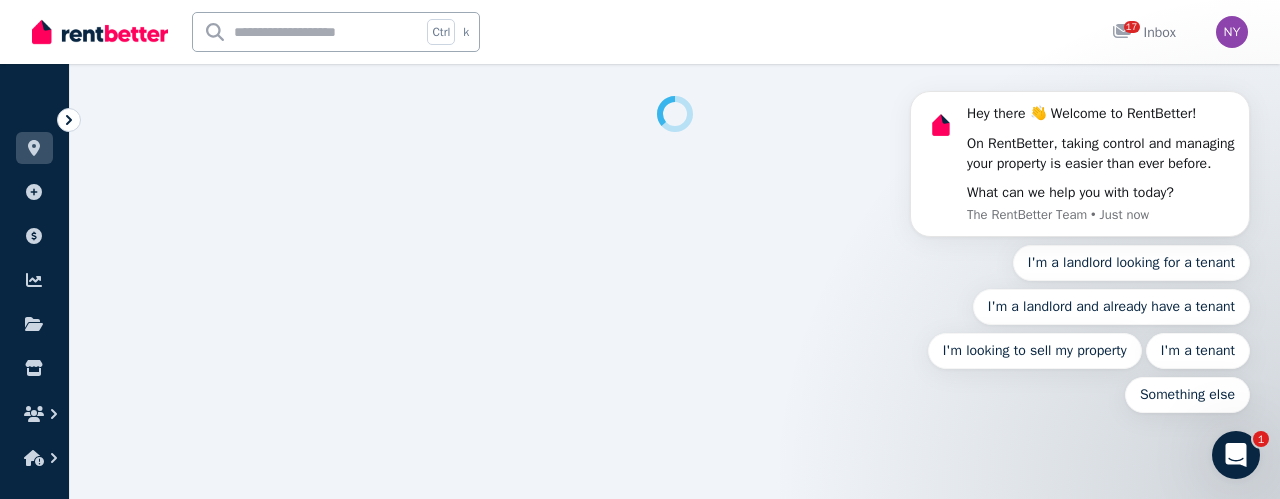 select on "**********" 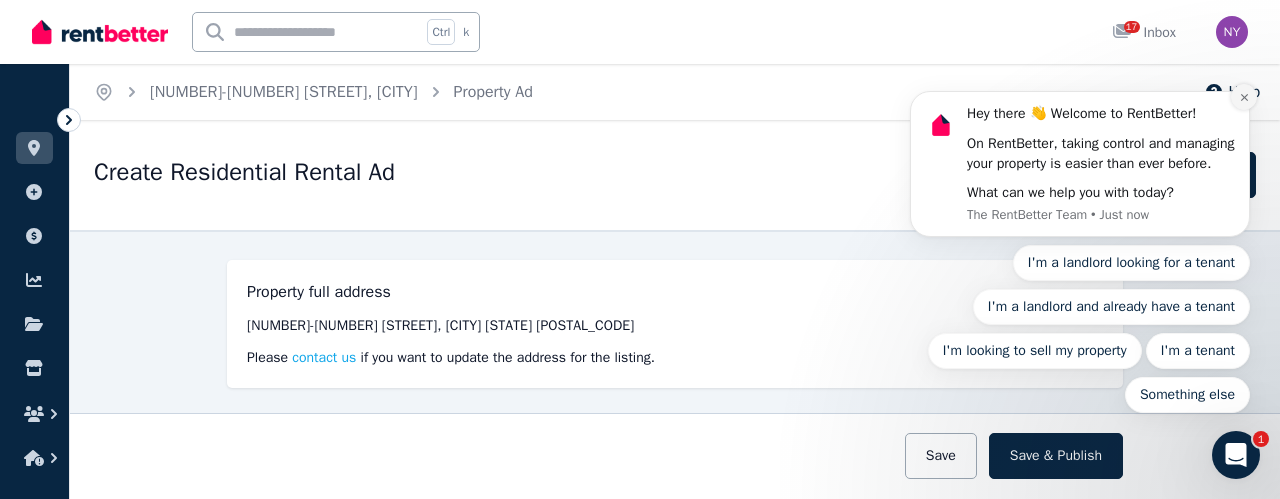 click 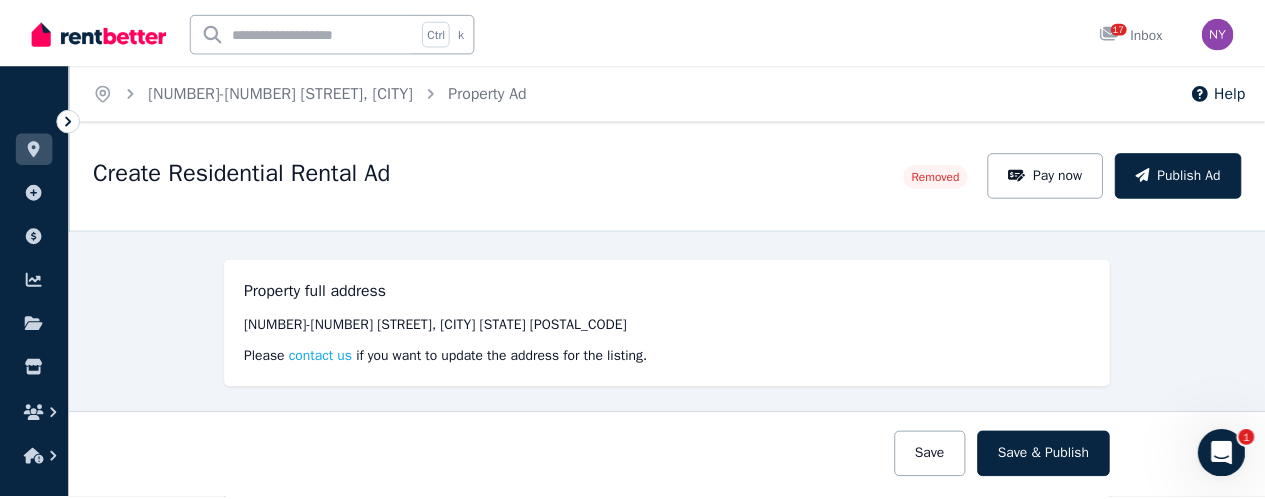 scroll, scrollTop: 100, scrollLeft: 0, axis: vertical 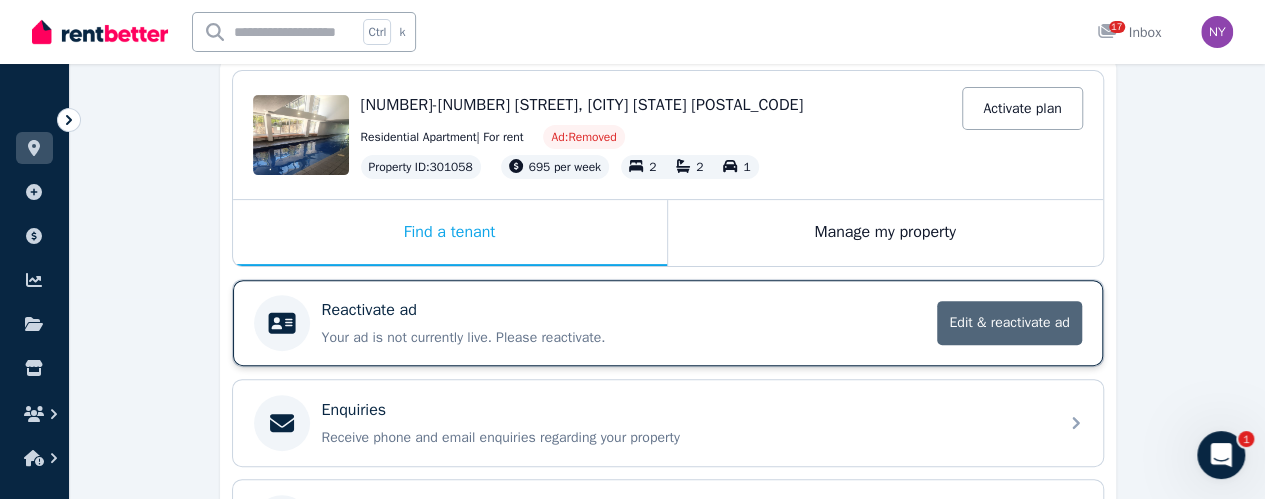 click on "Edit & reactivate ad" at bounding box center (1009, 323) 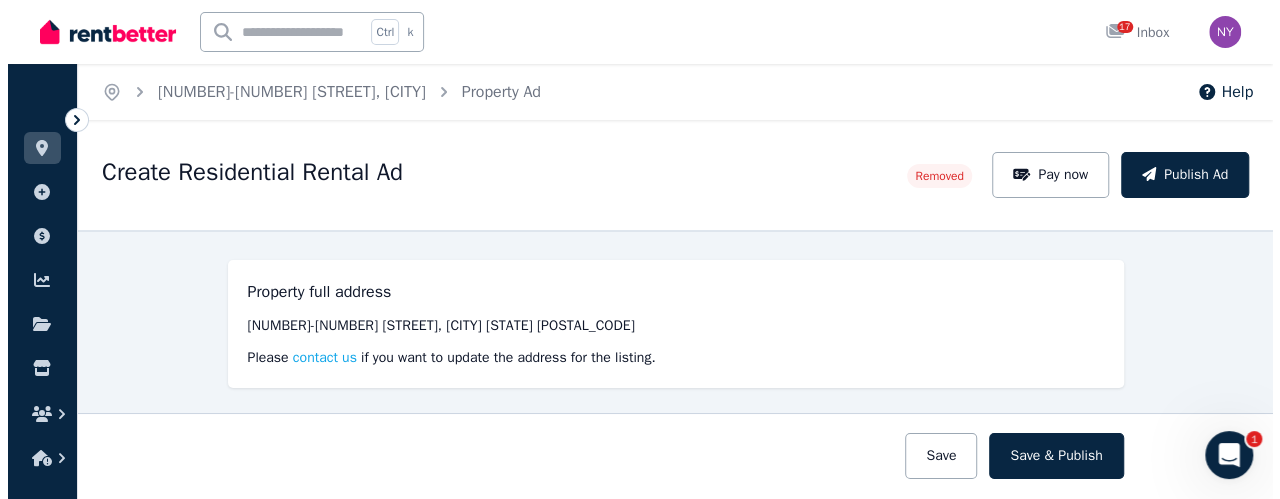 scroll, scrollTop: 0, scrollLeft: 0, axis: both 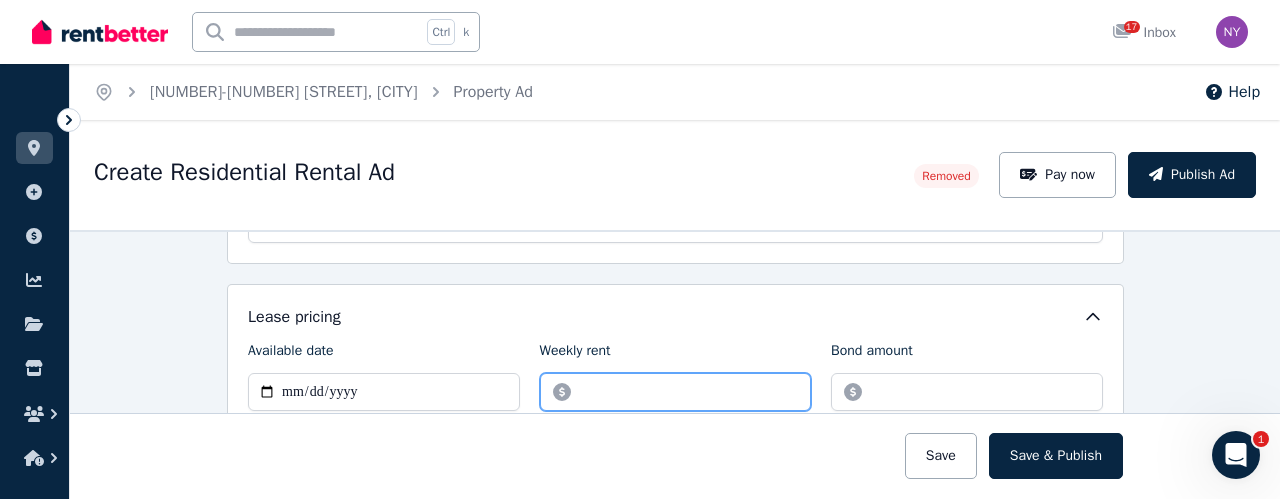 click on "******" at bounding box center [676, 392] 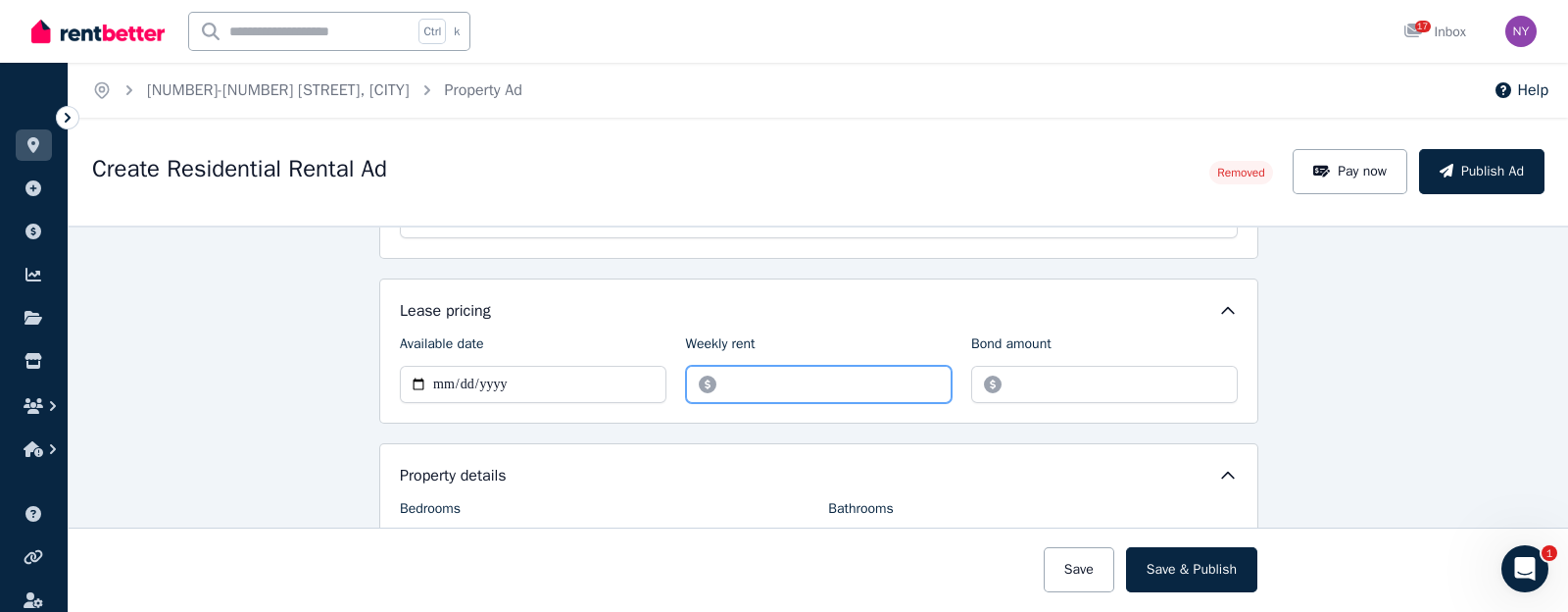 scroll, scrollTop: 294, scrollLeft: 0, axis: vertical 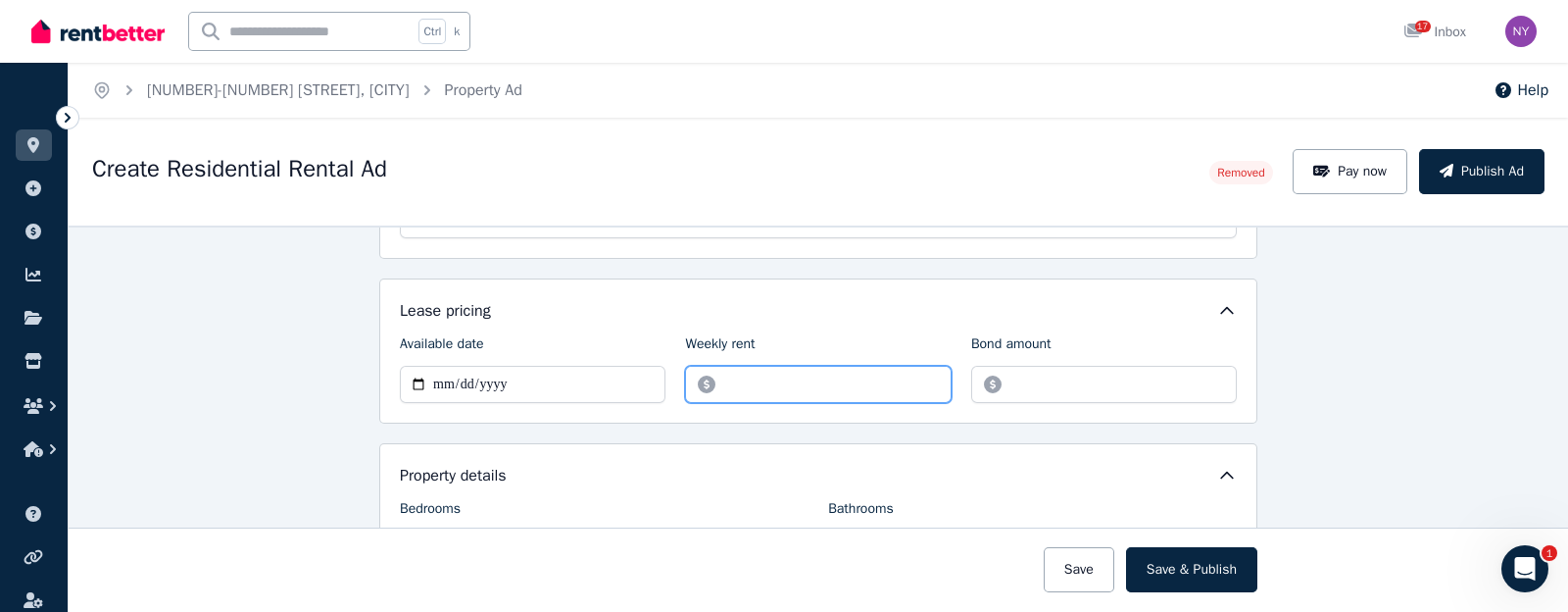 click on "***" at bounding box center (817, 384) 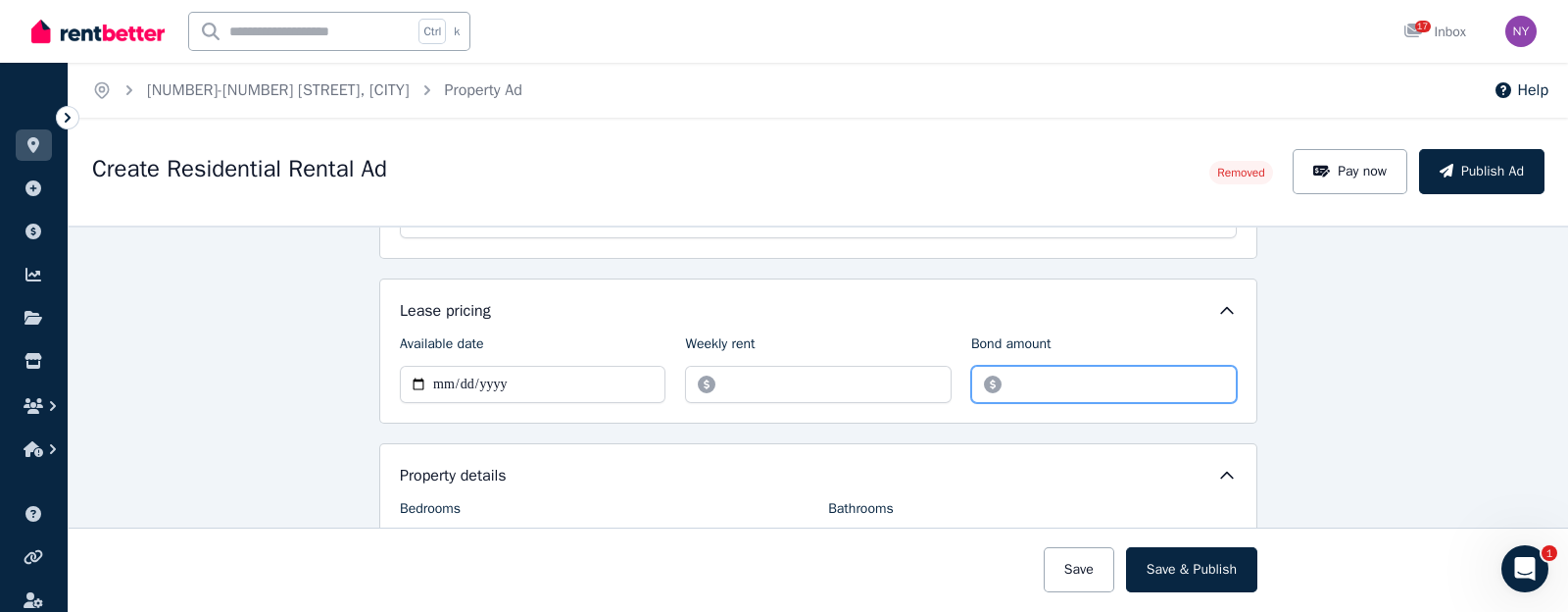 click on "*******" at bounding box center [1103, 384] 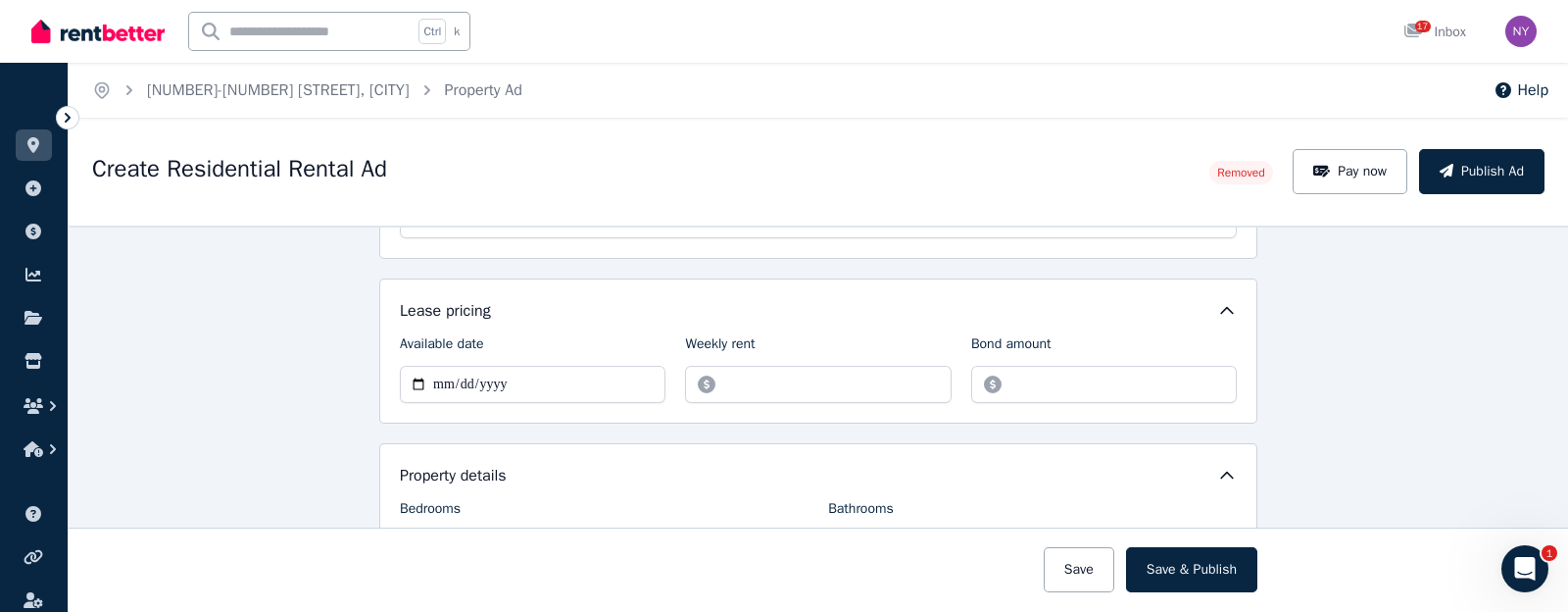 click on "**********" at bounding box center (818, 1417) 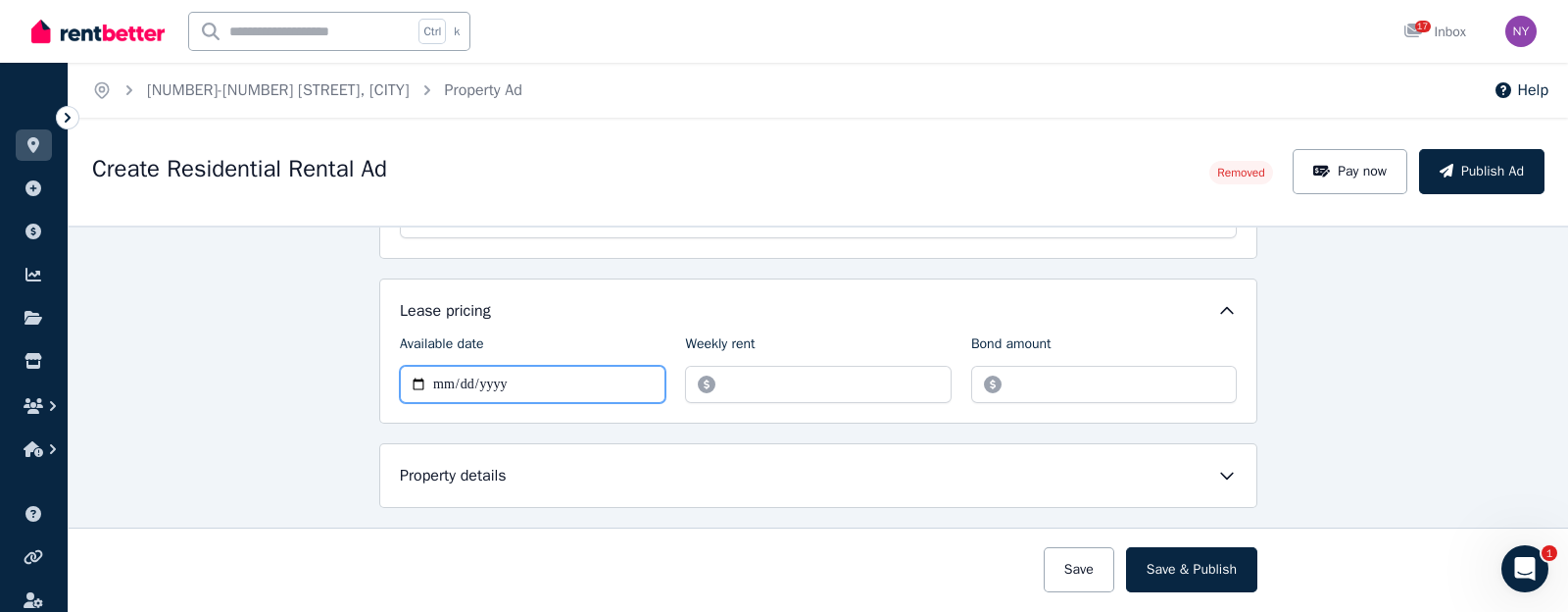 click on "**********" at bounding box center (532, 384) 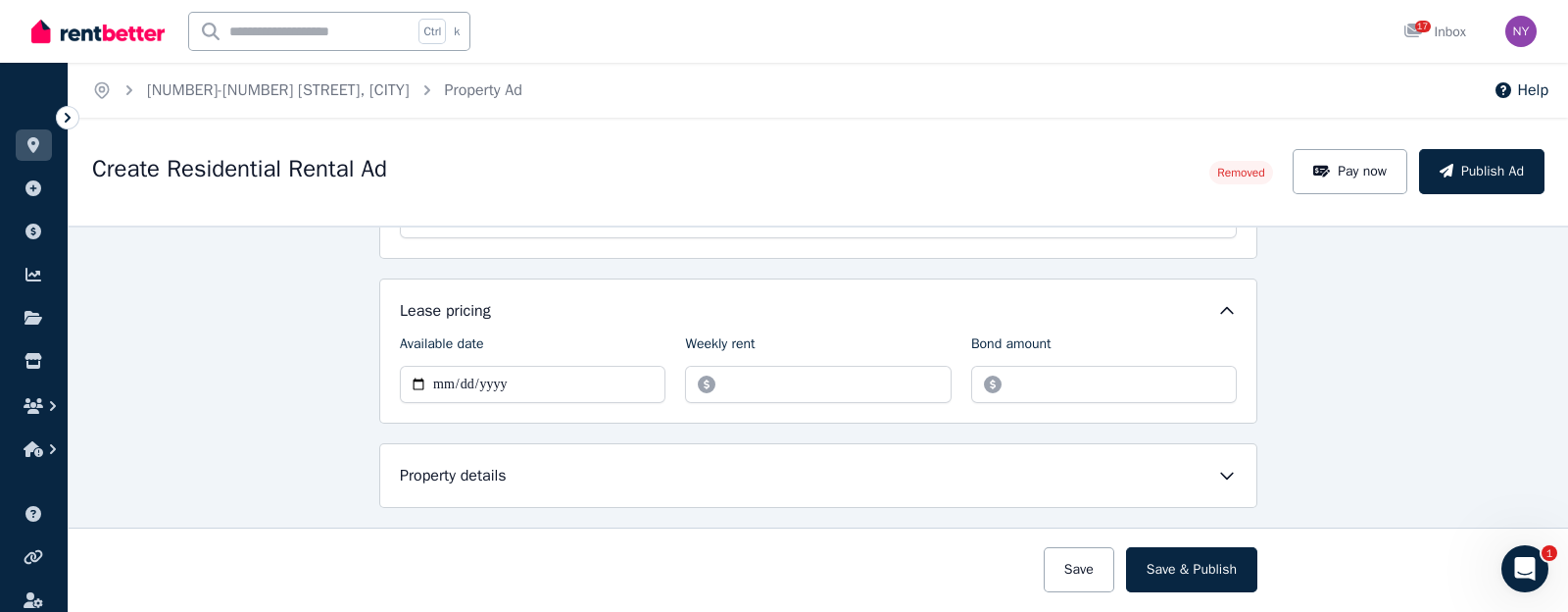 click on "Property details" at bounding box center [818, 476] 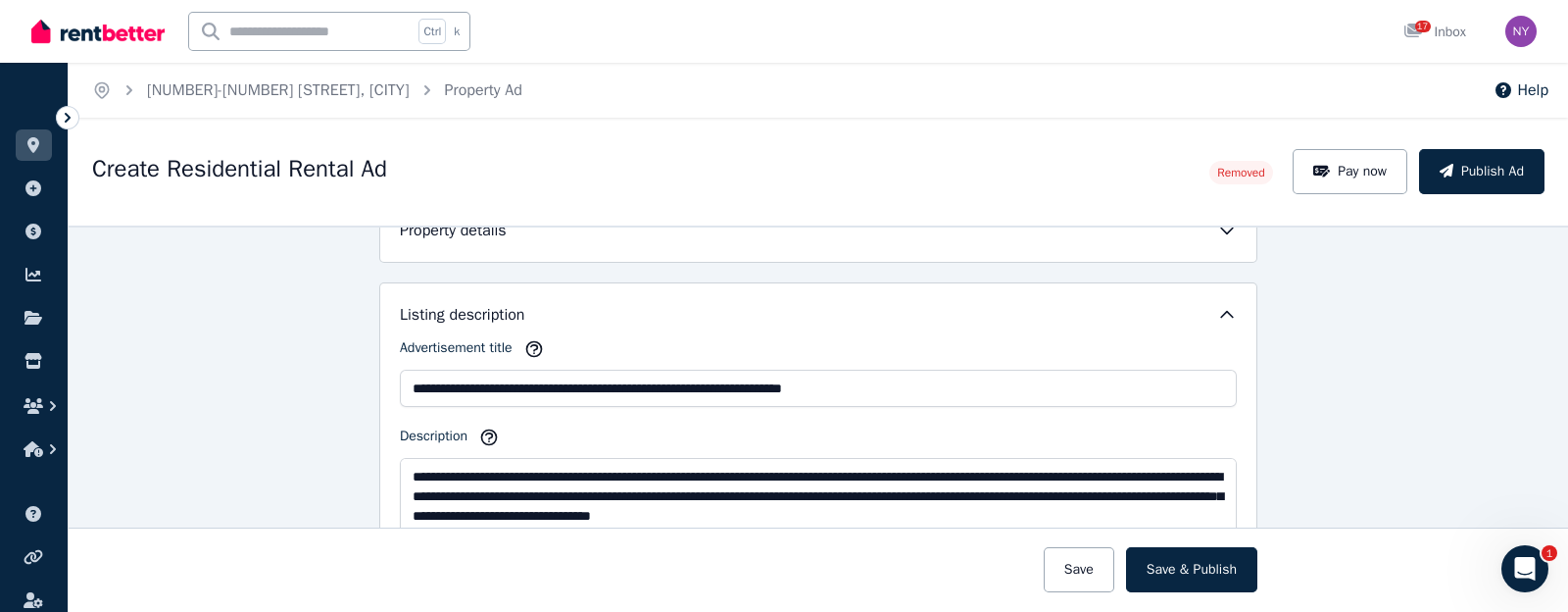 scroll, scrollTop: 662, scrollLeft: 0, axis: vertical 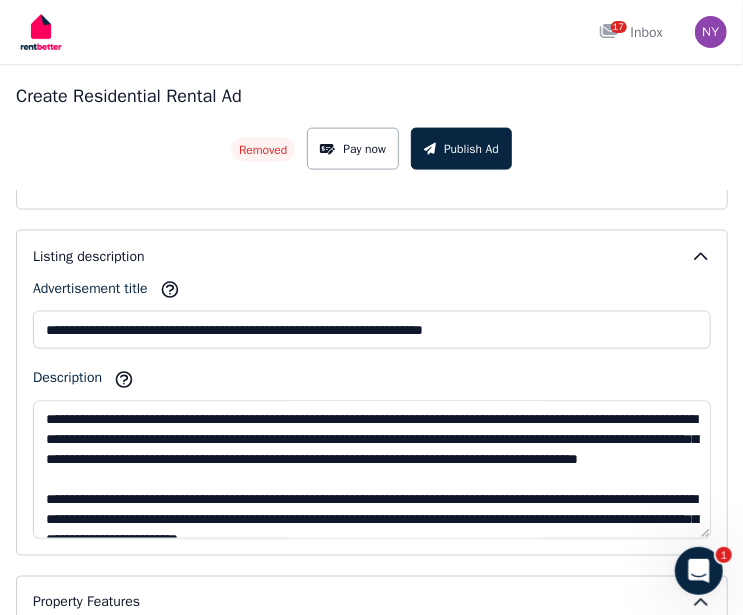 click on "**********" at bounding box center [372, 1152] 